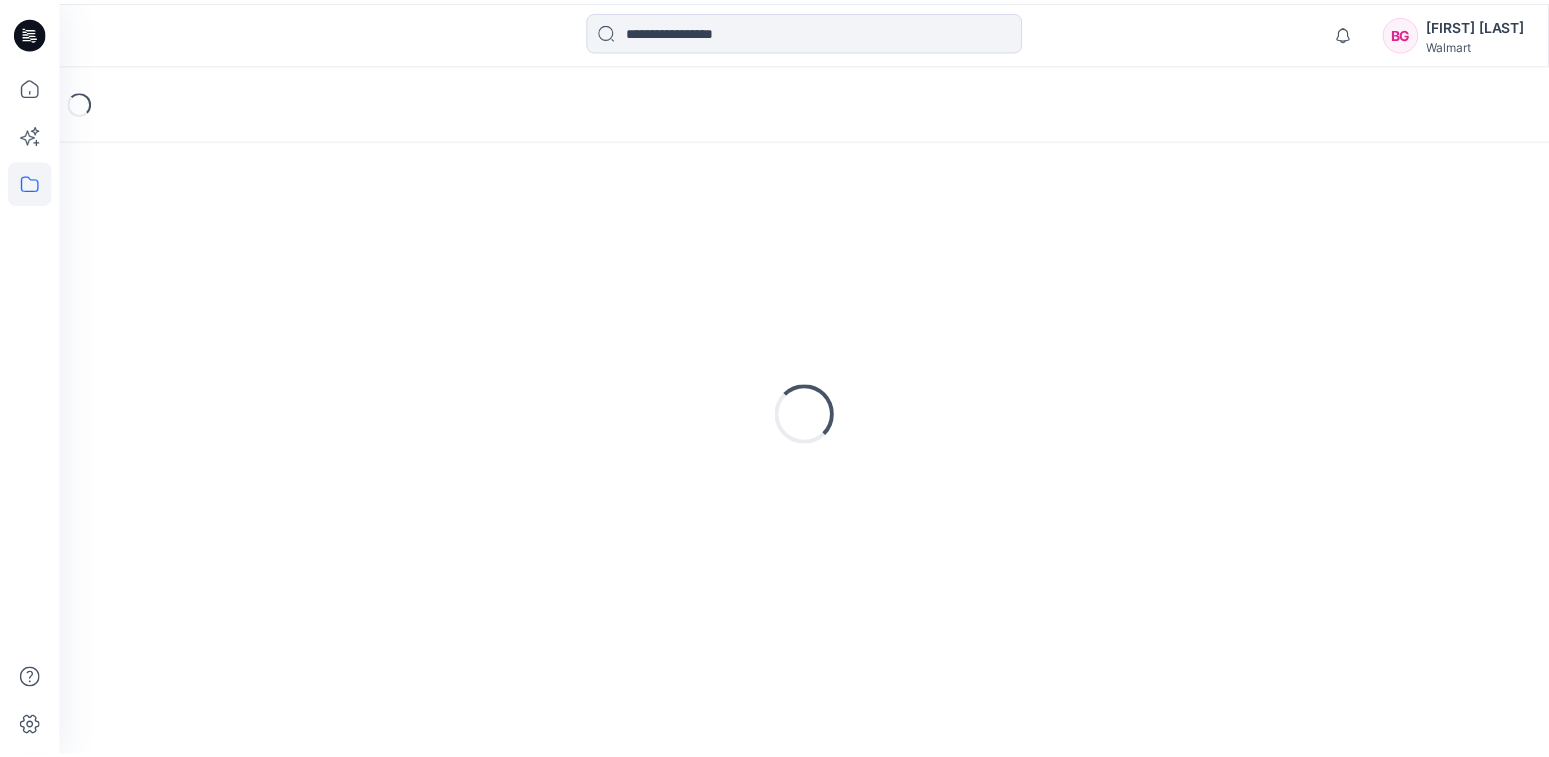 scroll, scrollTop: 0, scrollLeft: 0, axis: both 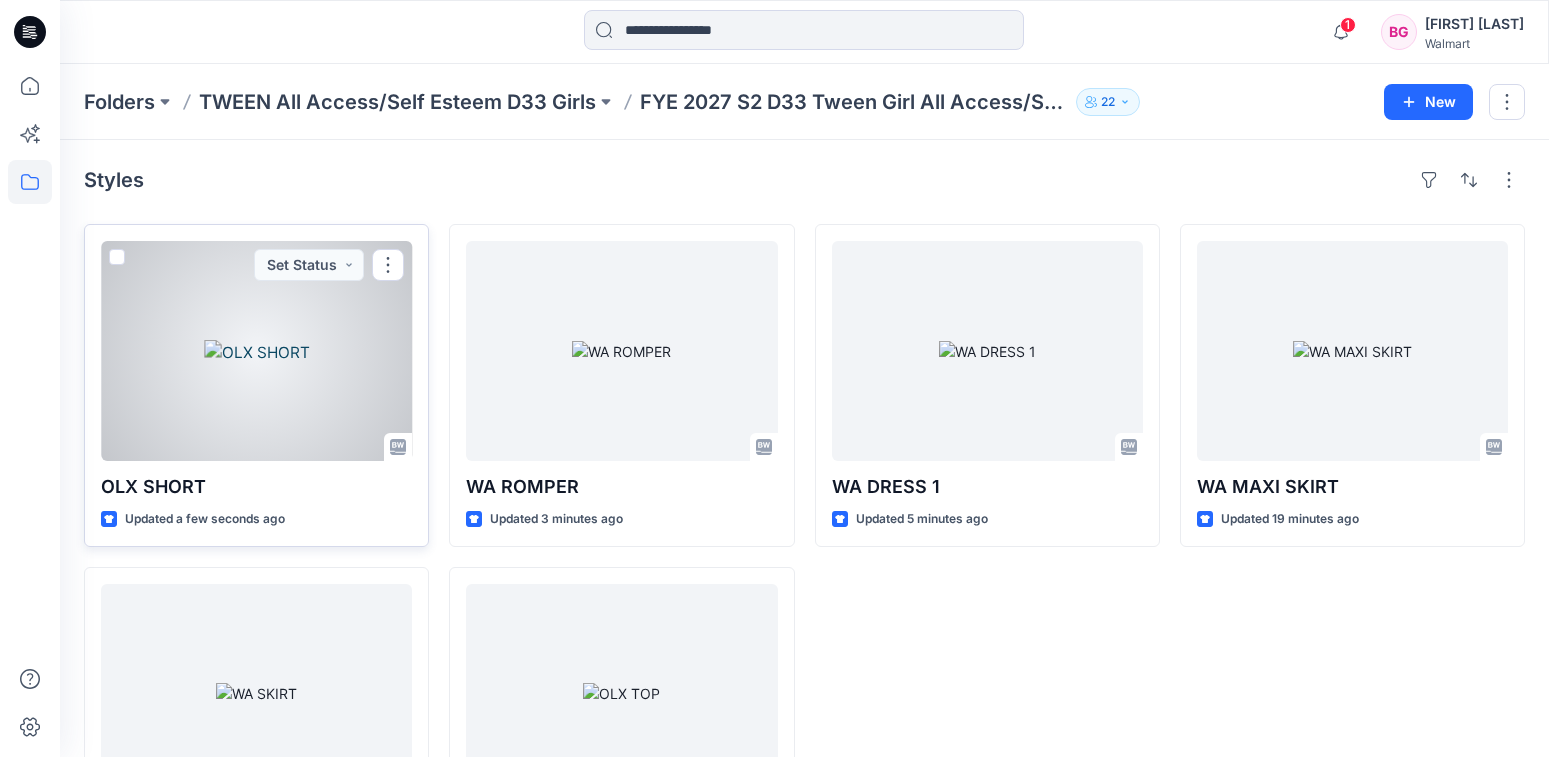 click at bounding box center [256, 351] 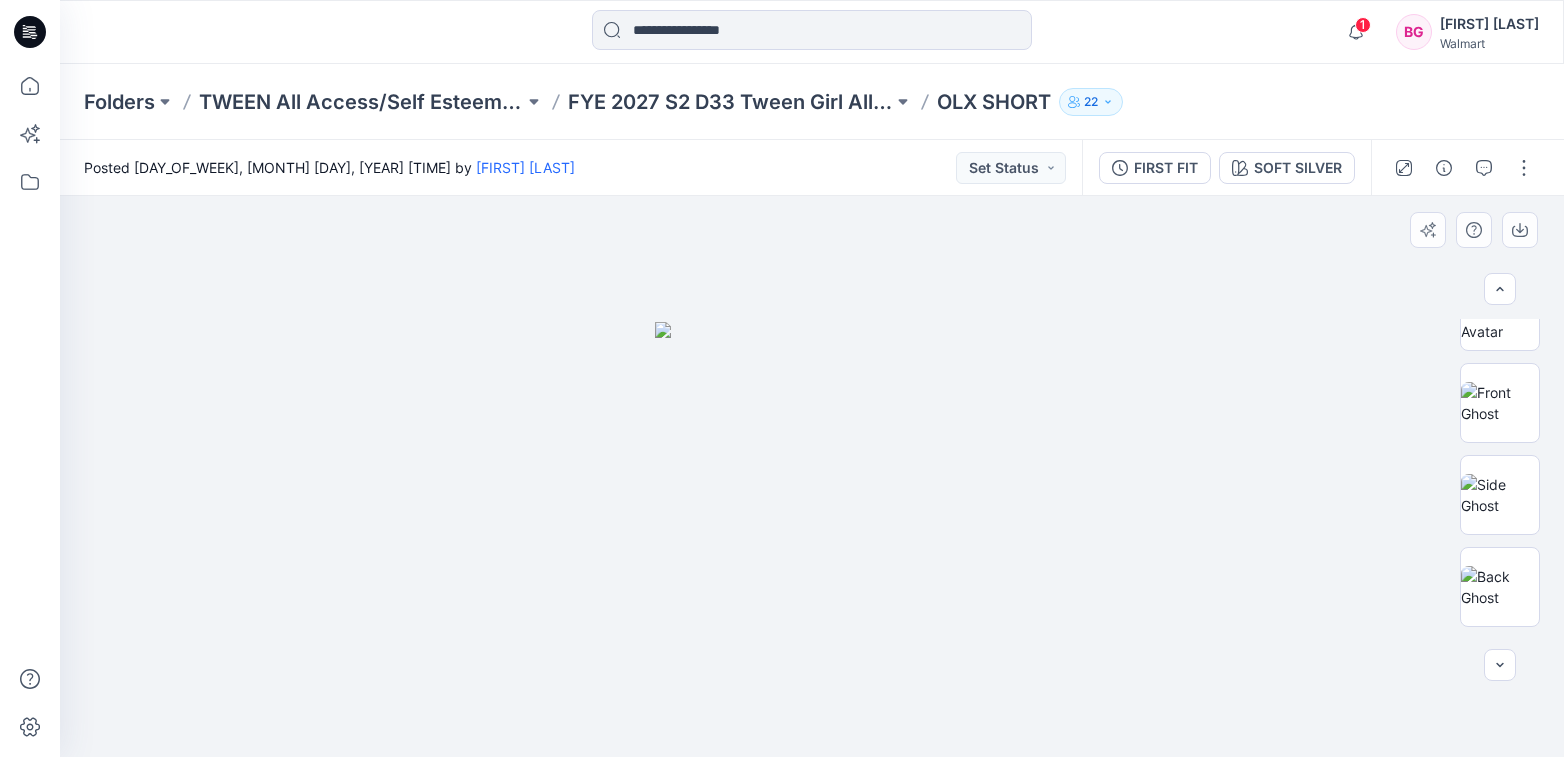 scroll, scrollTop: 0, scrollLeft: 0, axis: both 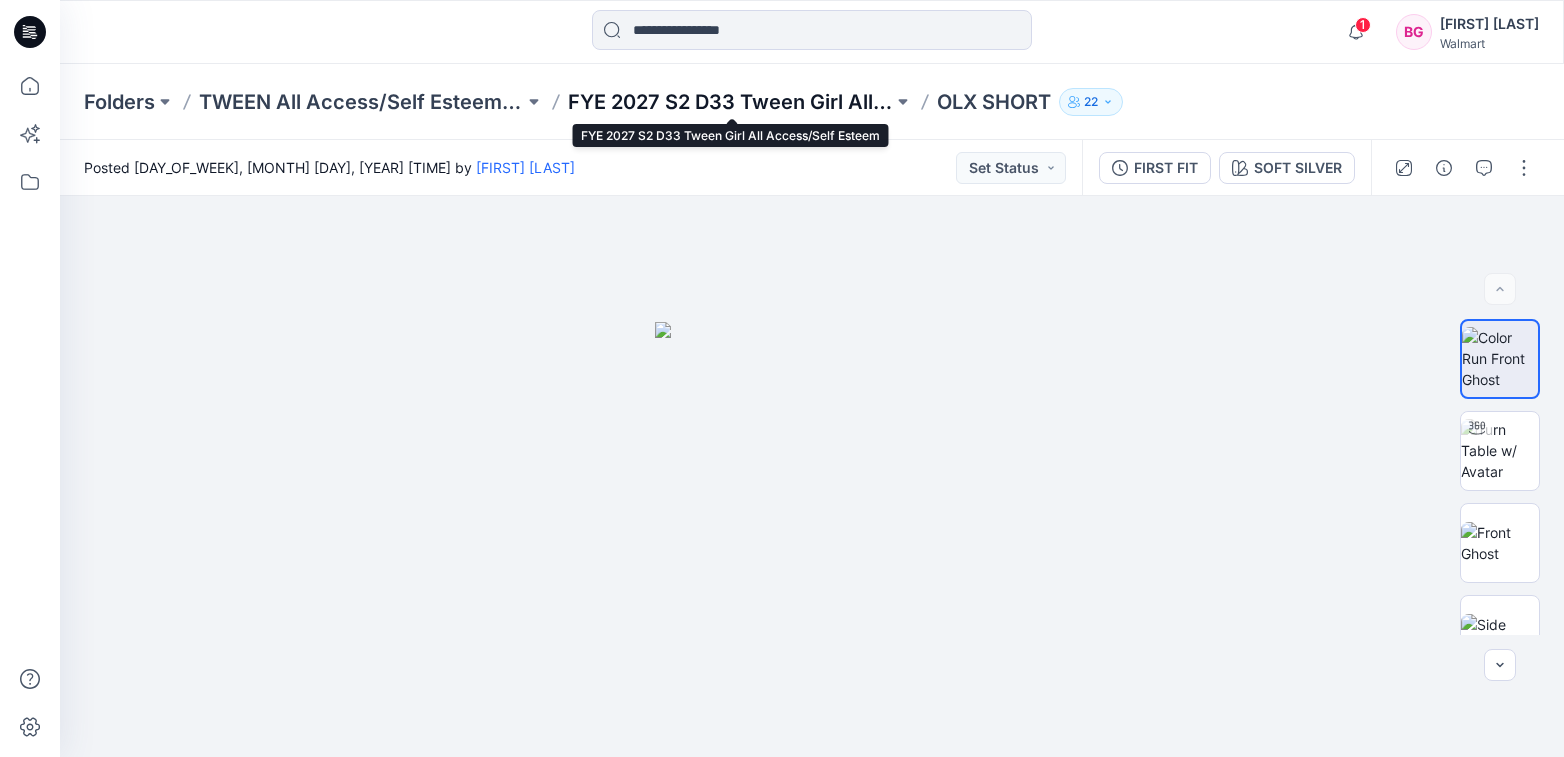 click on "FYE 2027 S2 D33 Tween Girl All Access/Self Esteem" at bounding box center [730, 102] 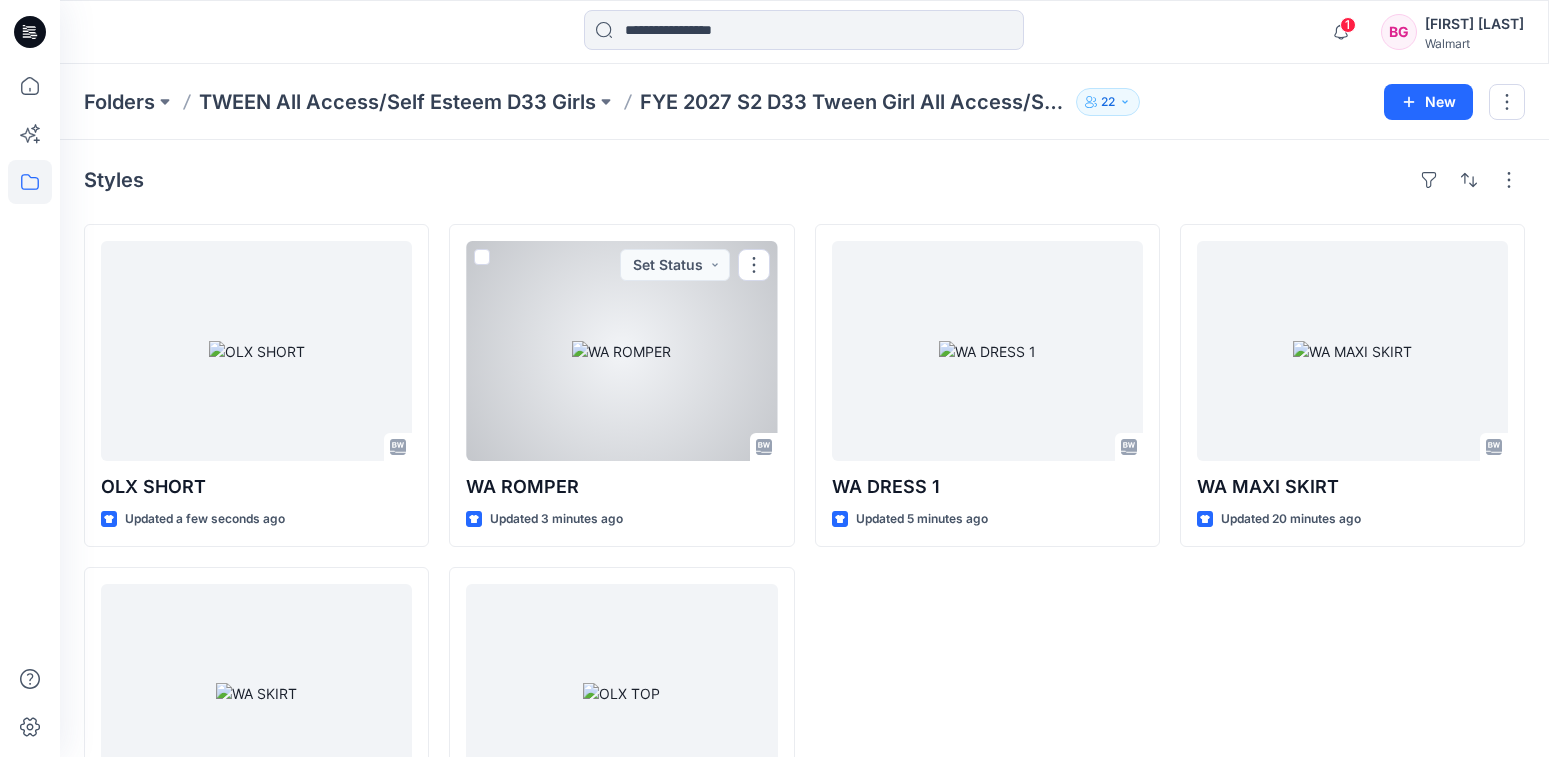 click at bounding box center (621, 351) 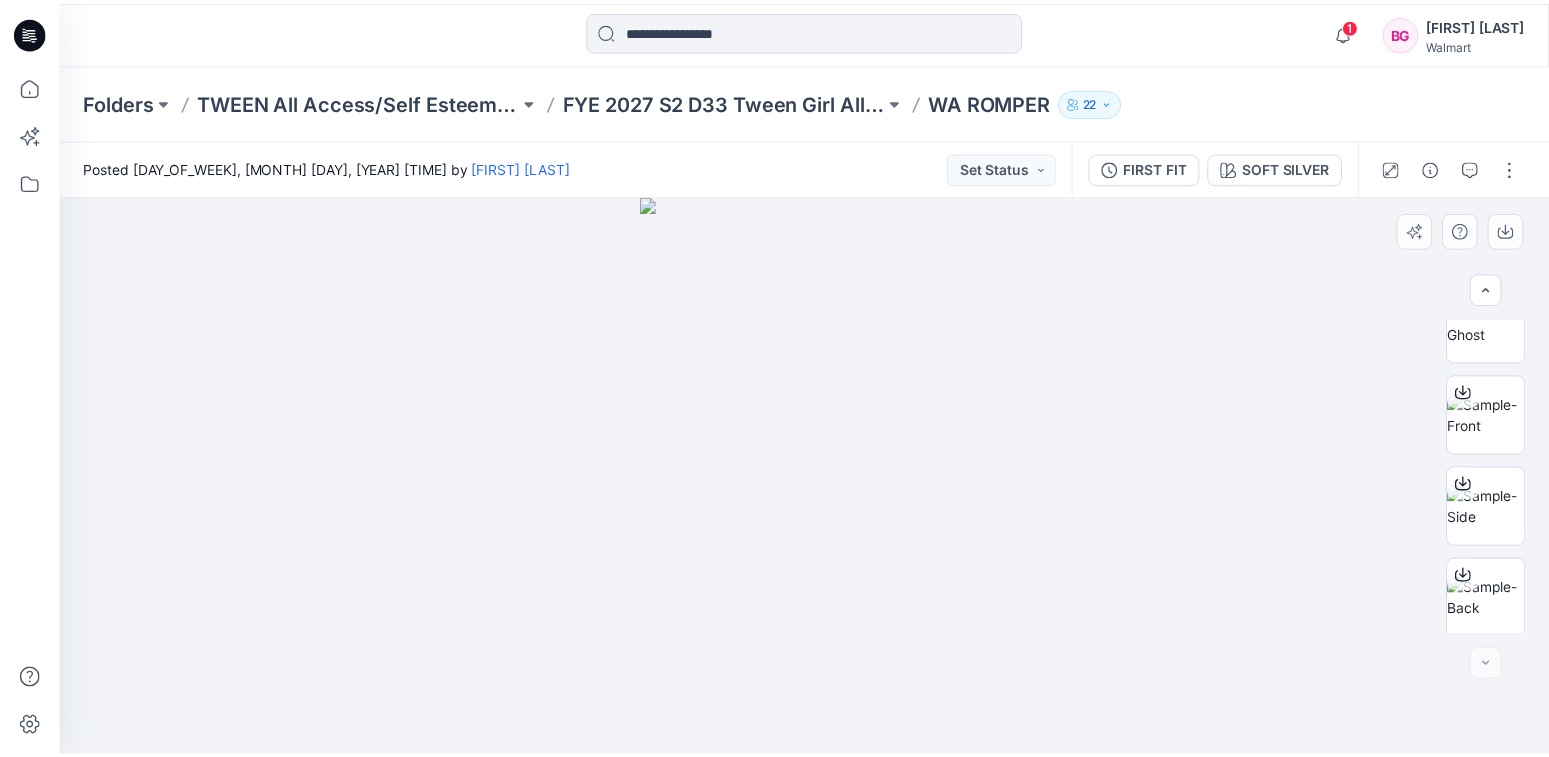 scroll, scrollTop: 316, scrollLeft: 0, axis: vertical 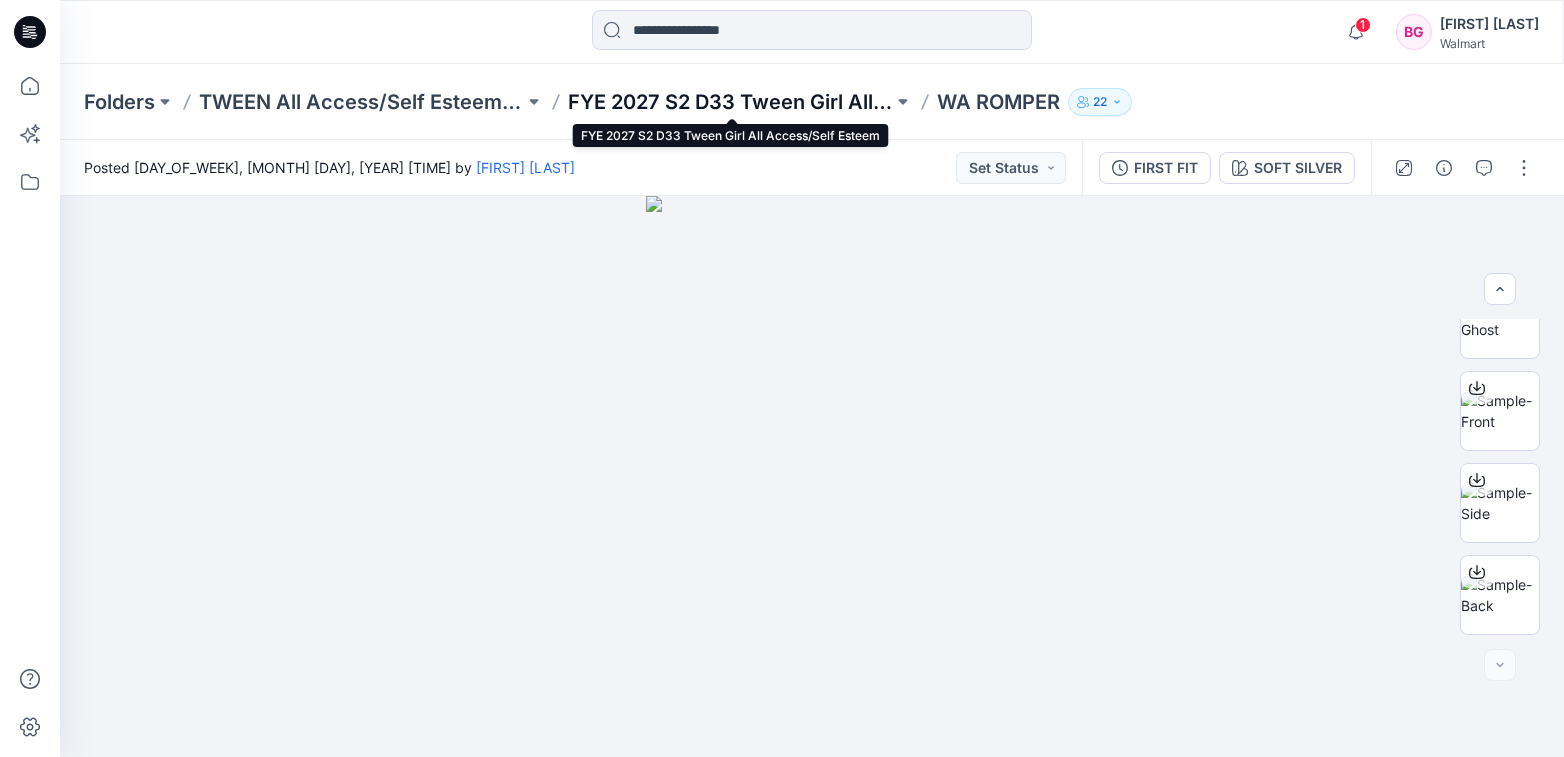 click on "FYE 2027 S2 D33 Tween Girl All Access/Self Esteem" at bounding box center (730, 102) 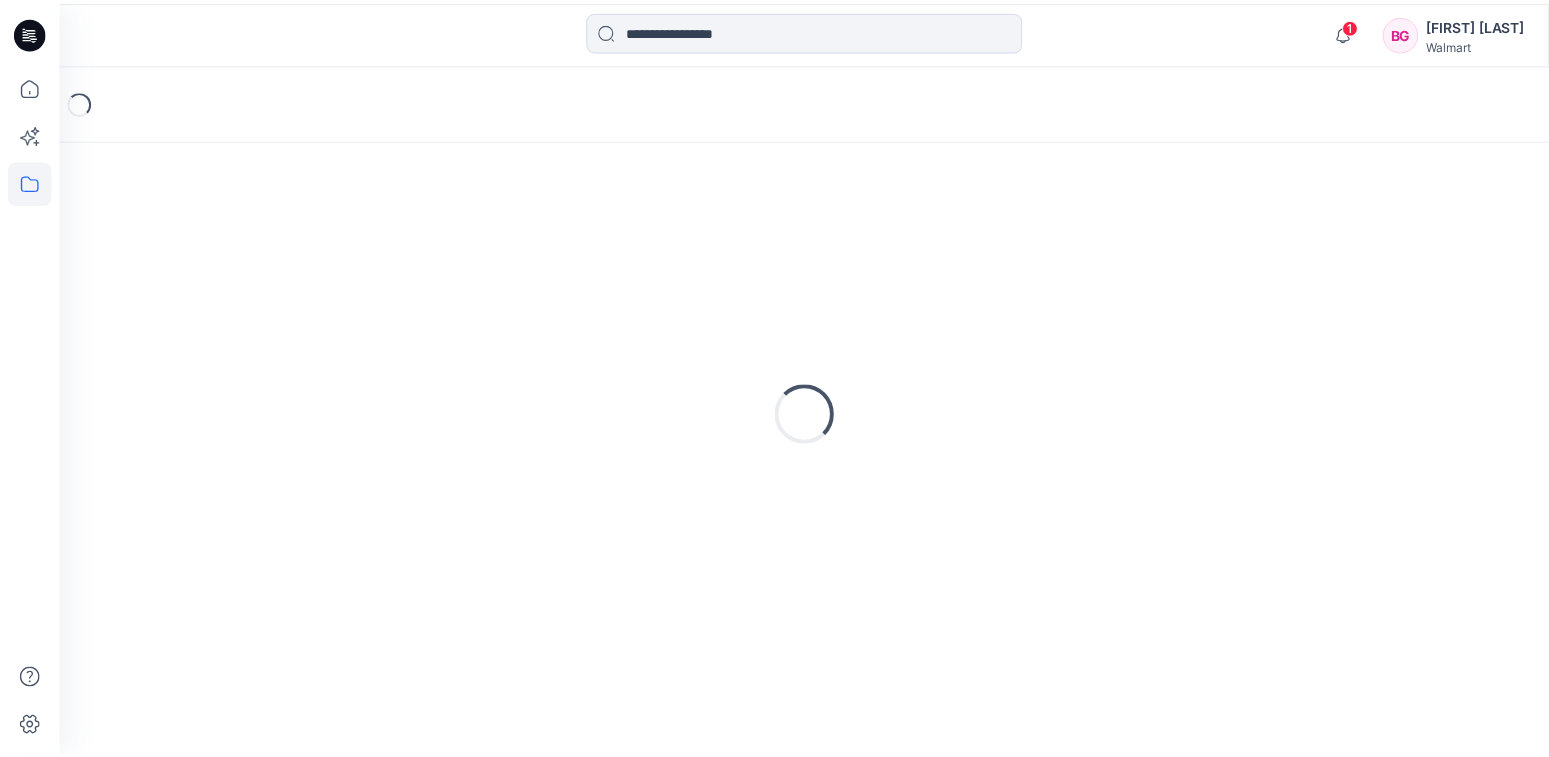 scroll, scrollTop: 0, scrollLeft: 0, axis: both 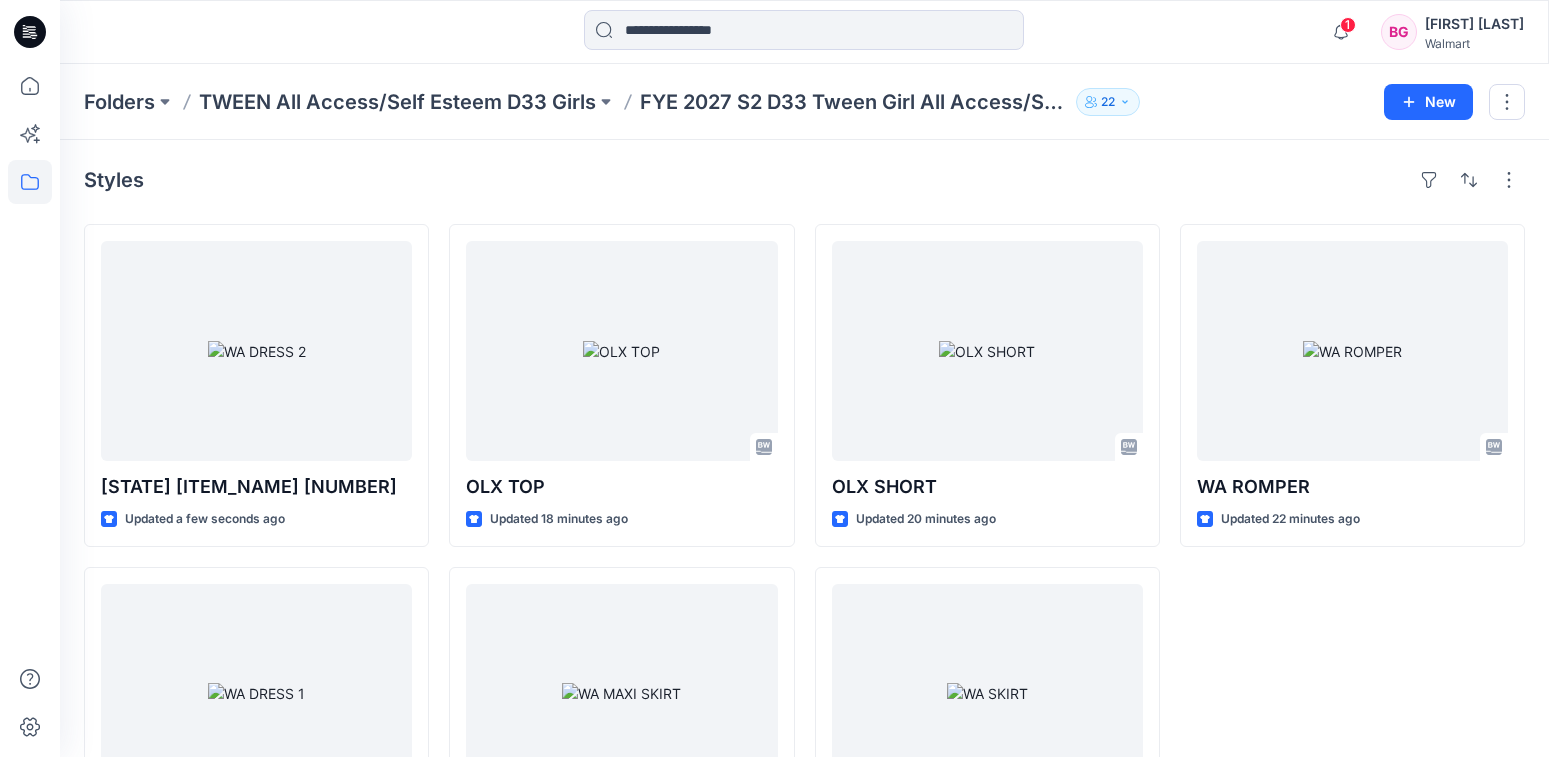 click on "[ITEM_NAME] [STATE] [ITEM_NAME] [NUMBER] Updated a few seconds ago [ITEM_NAME] [ITEM_NAME] Updated 24 minutes ago [ITEM_NAME] [ITEM_NAME] Updated 18 minutes ago [ITEM_NAME] [ITEM_NAME] Updated 39 minutes ago [ITEM_NAME] [ITEM_NAME] Updated 20 minutes ago [ITEM_NAME] [ITEM_NAME] Updated 6 hours ago [ITEM_NAME] [ITEM_NAME] Updated 22 minutes ago" at bounding box center [804, 526] 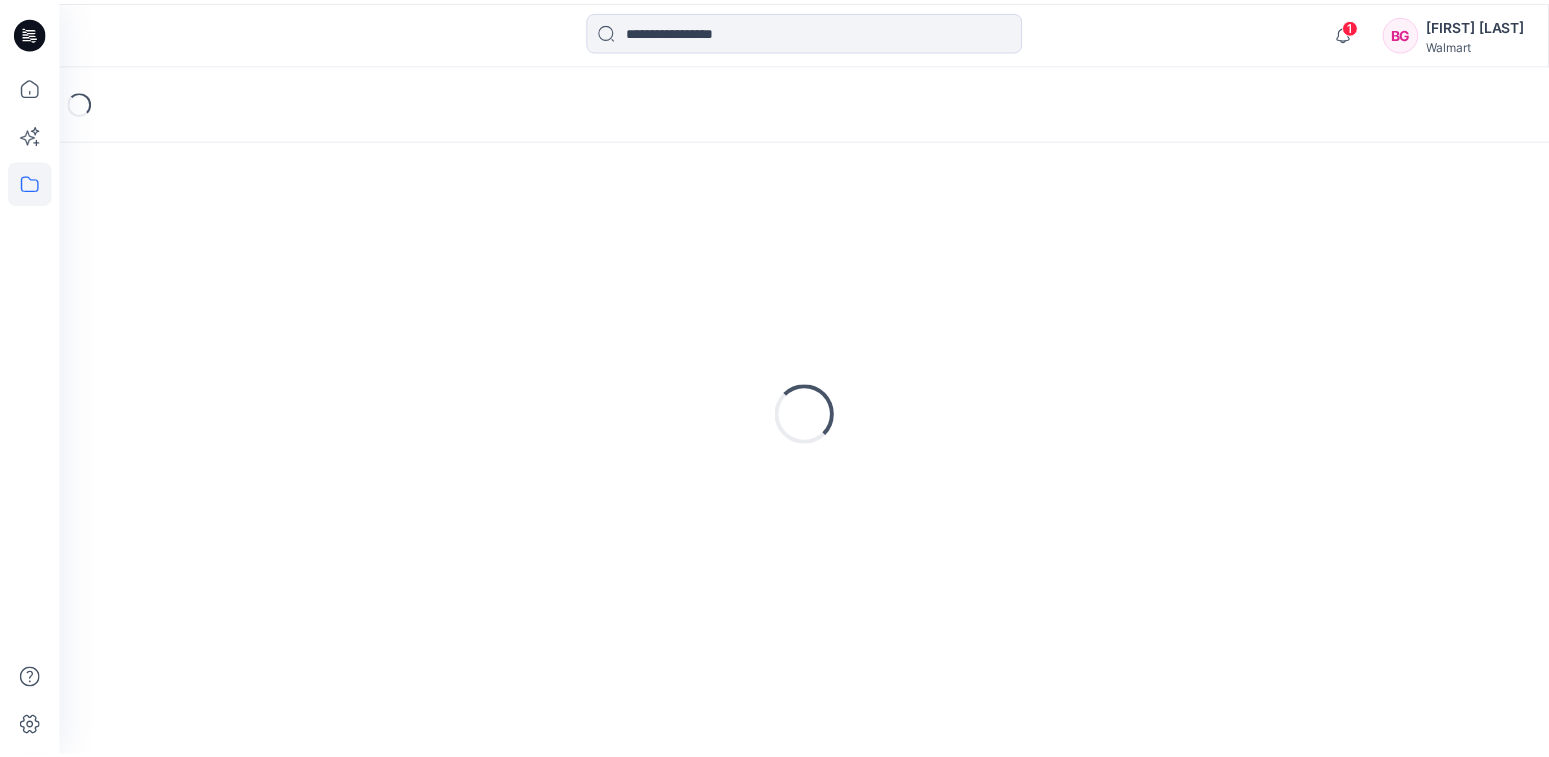 scroll, scrollTop: 0, scrollLeft: 0, axis: both 